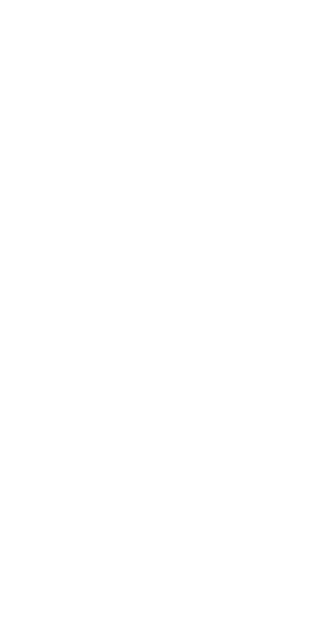 scroll, scrollTop: 0, scrollLeft: 0, axis: both 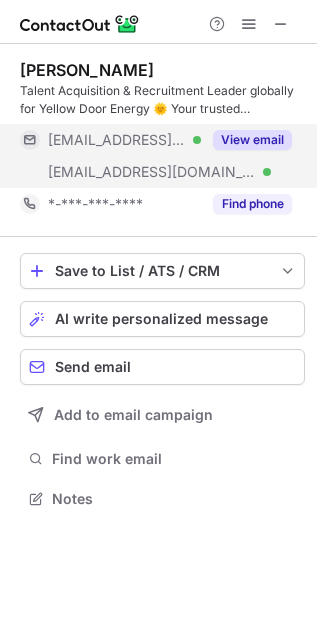 click on "View email" at bounding box center (252, 140) 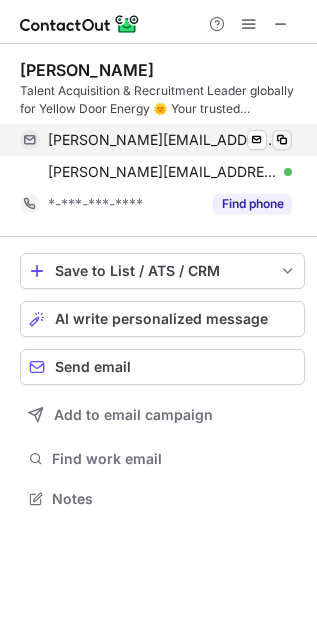 click at bounding box center (282, 140) 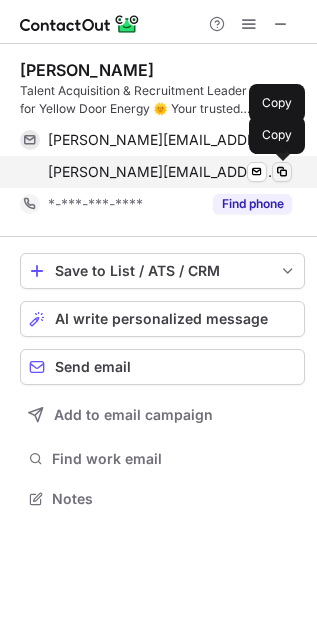 click at bounding box center [282, 172] 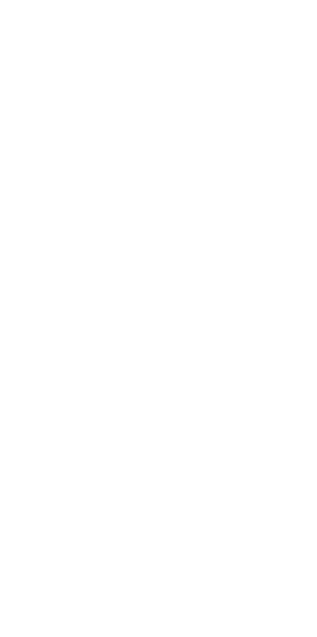 scroll, scrollTop: 0, scrollLeft: 0, axis: both 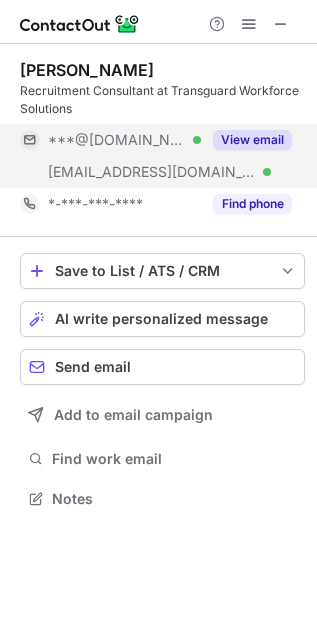 click on "View email" at bounding box center [252, 140] 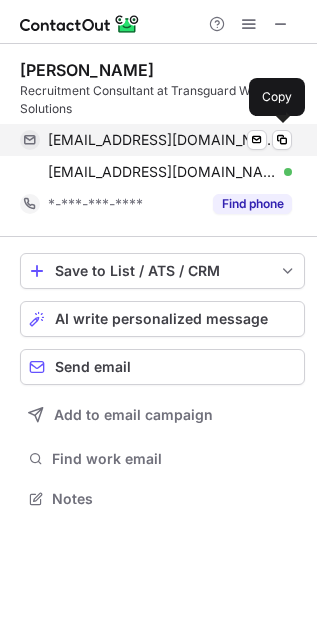 click on "nadeembasha97@gmail.com Verified Send email Copy" at bounding box center (156, 140) 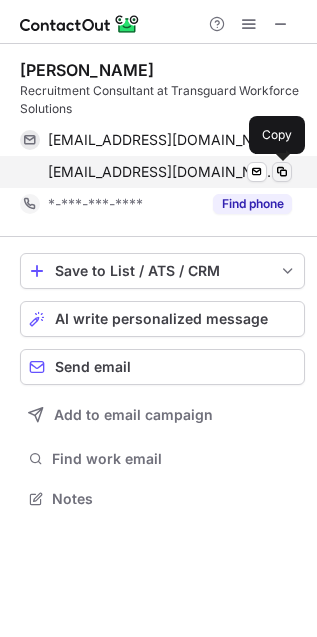 click at bounding box center [282, 172] 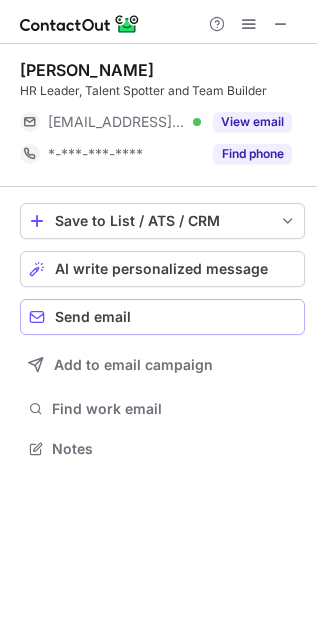 scroll, scrollTop: 435, scrollLeft: 317, axis: both 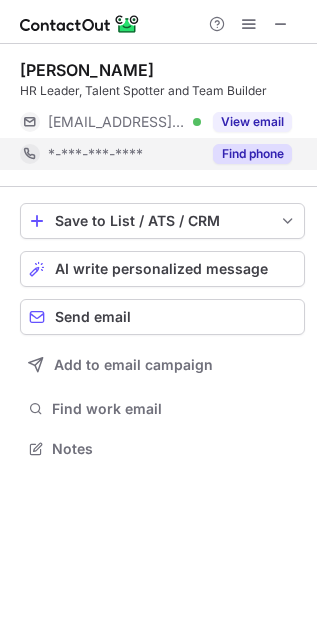 click on "Find phone" at bounding box center [252, 154] 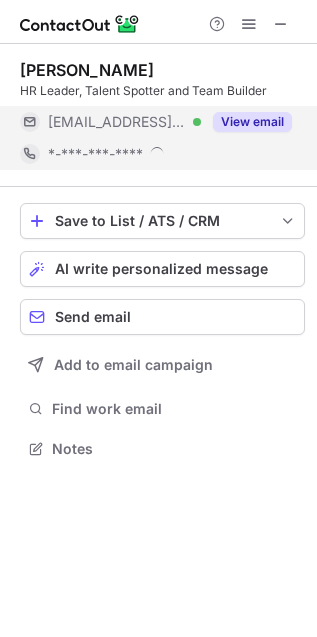 click on "View email" at bounding box center (252, 122) 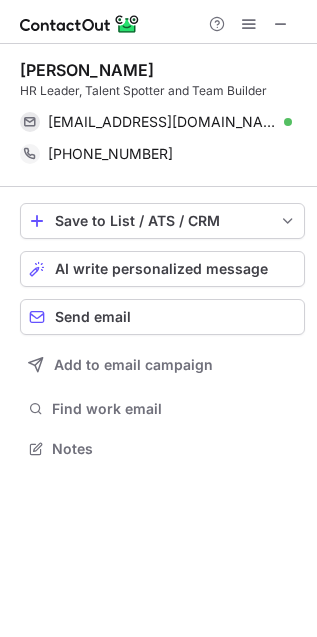 click at bounding box center (281, 24) 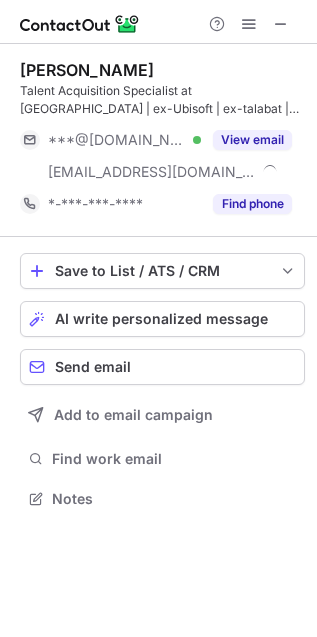 scroll, scrollTop: 0, scrollLeft: 0, axis: both 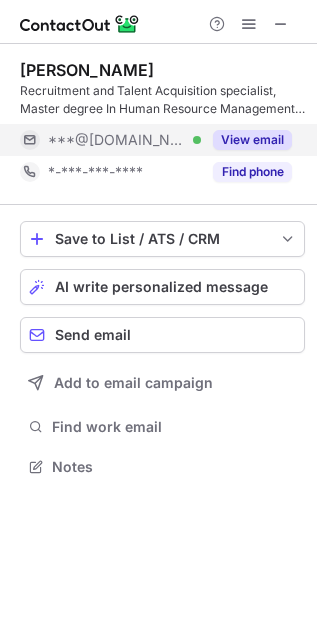 click on "View email" at bounding box center (252, 140) 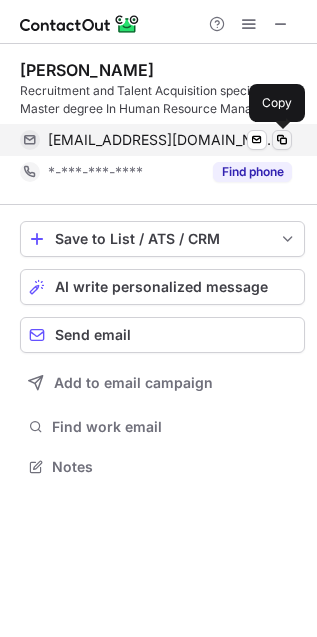 click at bounding box center [282, 140] 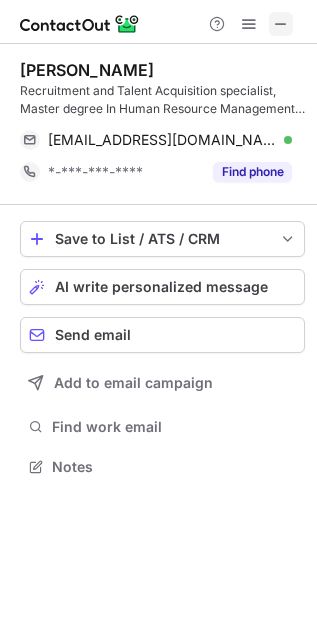 click at bounding box center [281, 24] 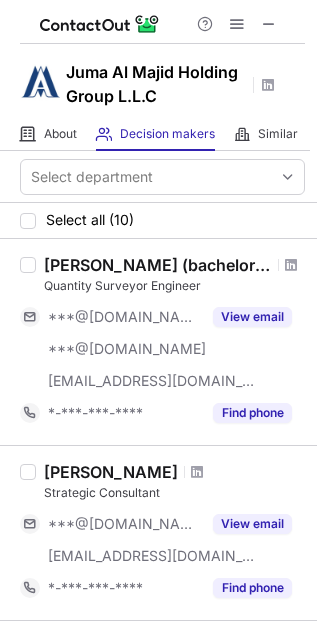 scroll, scrollTop: 0, scrollLeft: 0, axis: both 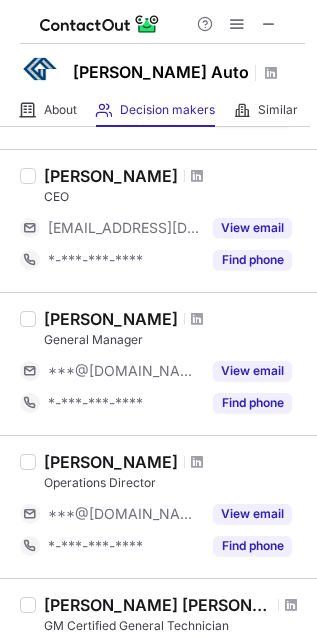 click on "Waleed Al Sayed" at bounding box center (111, 319) 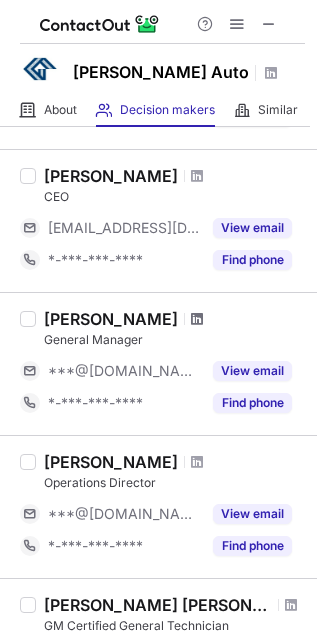 click at bounding box center [197, 319] 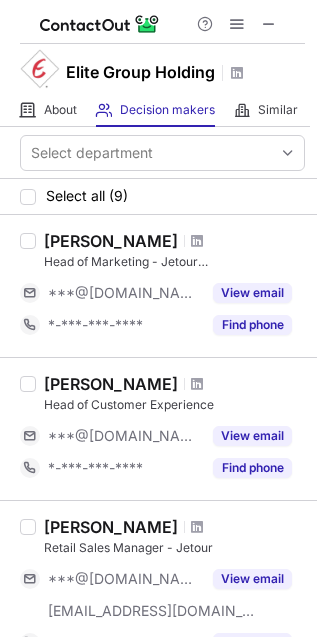 scroll, scrollTop: 0, scrollLeft: 0, axis: both 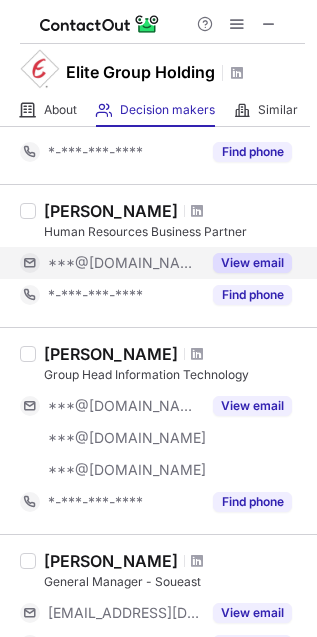 click on "View email" at bounding box center [252, 263] 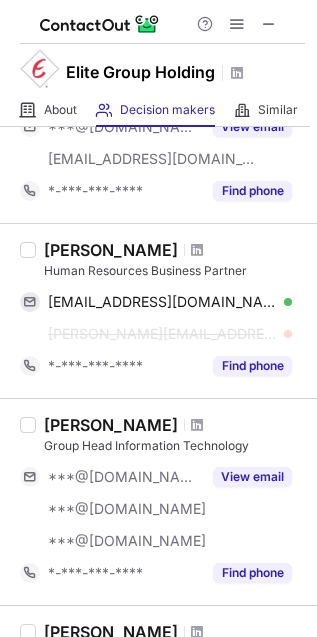 scroll, scrollTop: 592, scrollLeft: 0, axis: vertical 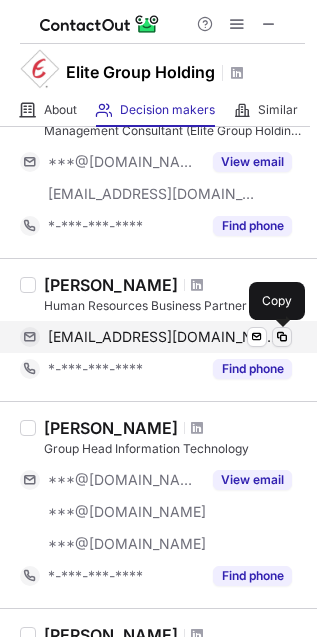 click at bounding box center [282, 337] 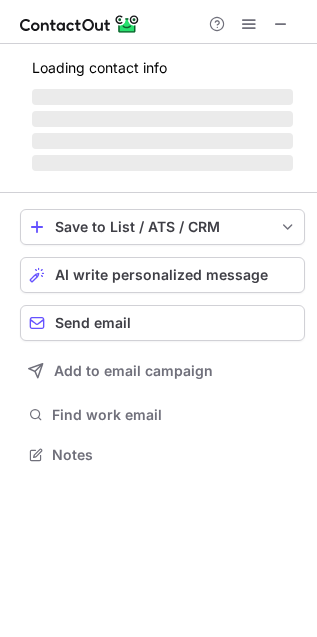 scroll, scrollTop: 11, scrollLeft: 10, axis: both 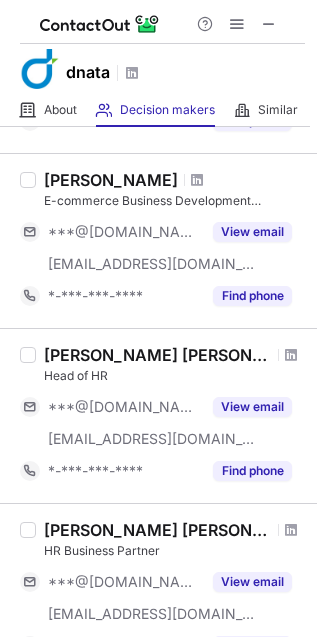 drag, startPoint x: 183, startPoint y: 353, endPoint x: 197, endPoint y: 360, distance: 15.652476 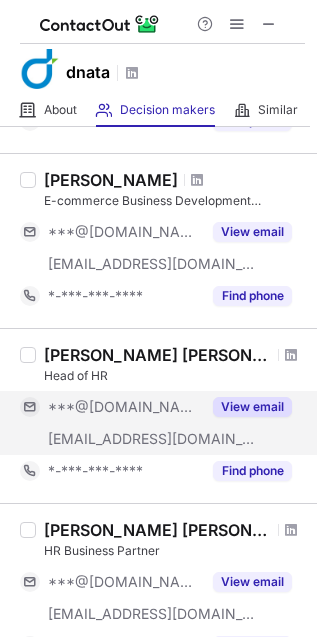 drag, startPoint x: 236, startPoint y: 405, endPoint x: 223, endPoint y: 425, distance: 23.853722 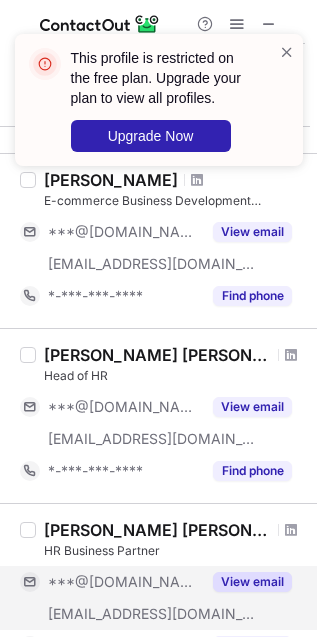 click on "View email" at bounding box center [252, 582] 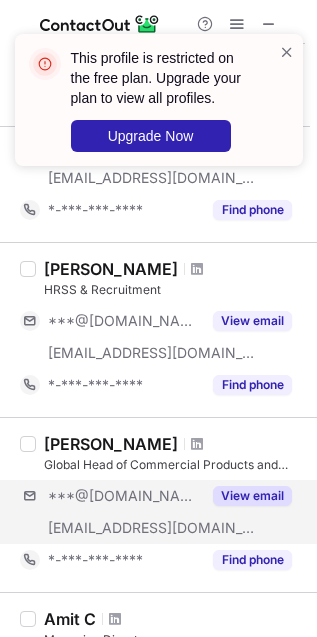 scroll, scrollTop: 333, scrollLeft: 0, axis: vertical 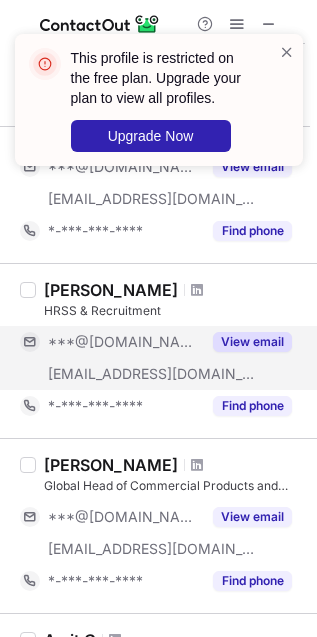 click on "View email" at bounding box center [252, 342] 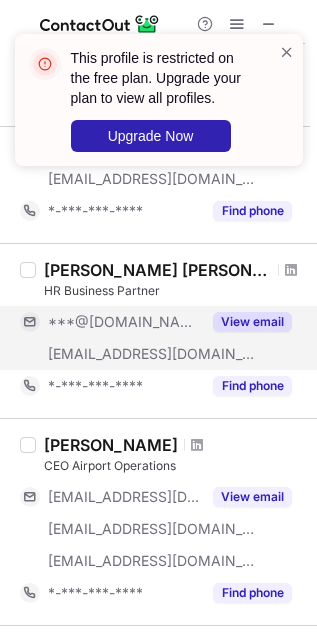 scroll, scrollTop: 1148, scrollLeft: 0, axis: vertical 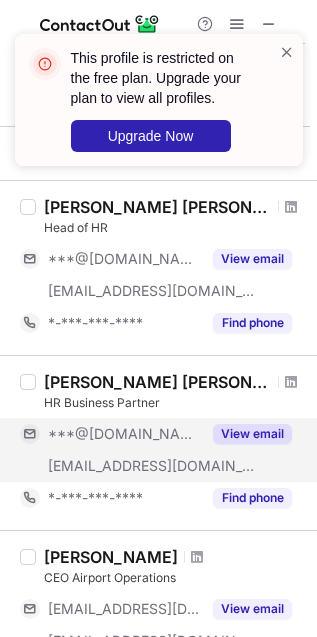 click on "View email" at bounding box center [252, 434] 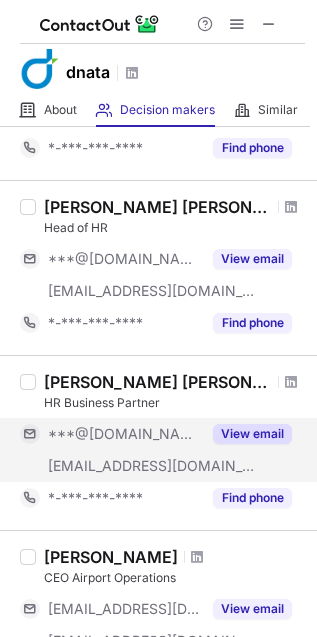 click at bounding box center (287, 52) 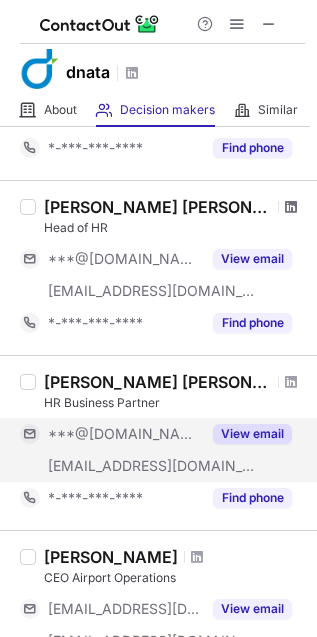 click at bounding box center [291, 207] 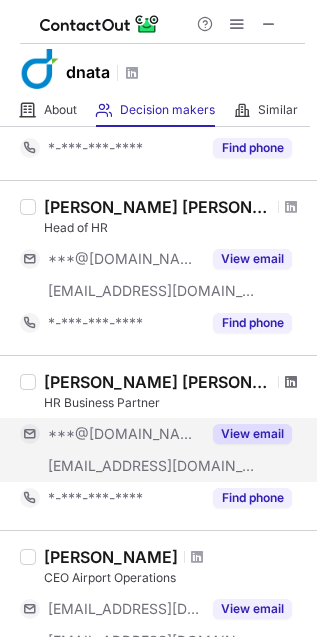 click at bounding box center (291, 382) 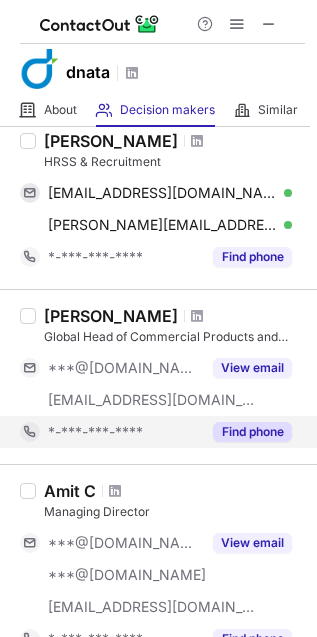 scroll, scrollTop: 371, scrollLeft: 0, axis: vertical 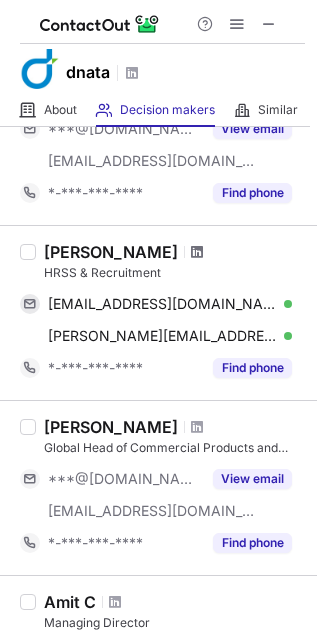 click at bounding box center (197, 252) 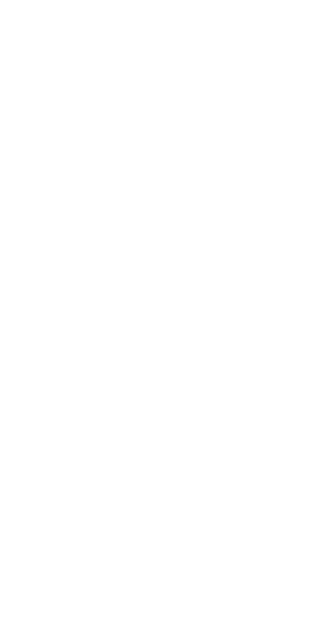 scroll, scrollTop: 0, scrollLeft: 0, axis: both 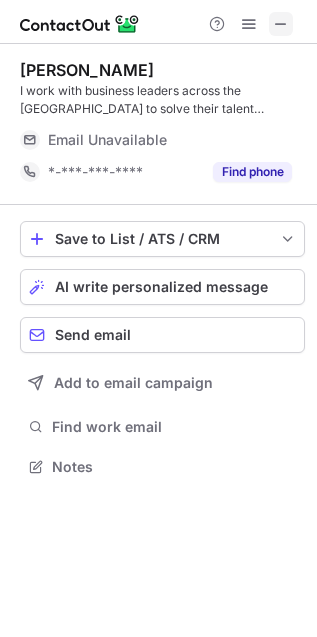 click at bounding box center [281, 24] 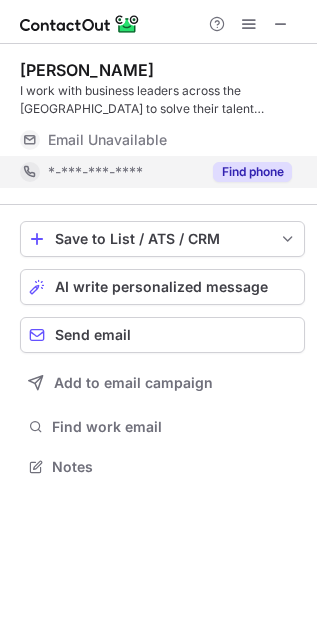 click on "Find phone" at bounding box center (252, 172) 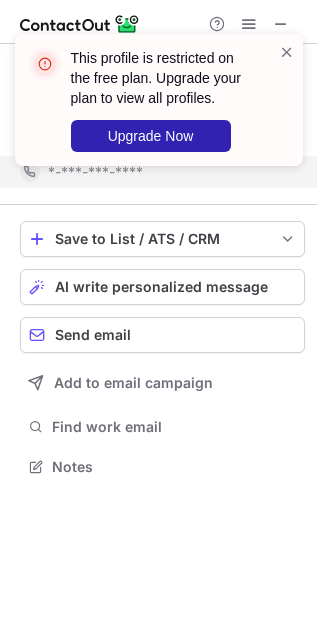 scroll, scrollTop: 421, scrollLeft: 317, axis: both 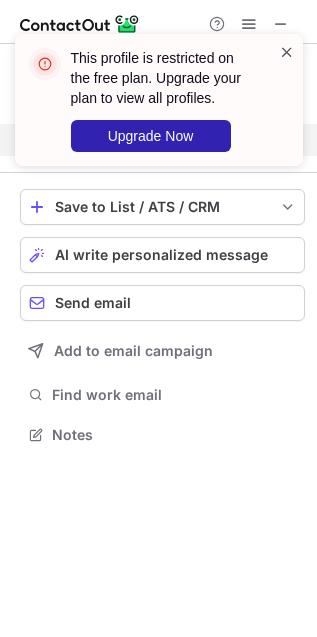 click at bounding box center [287, 52] 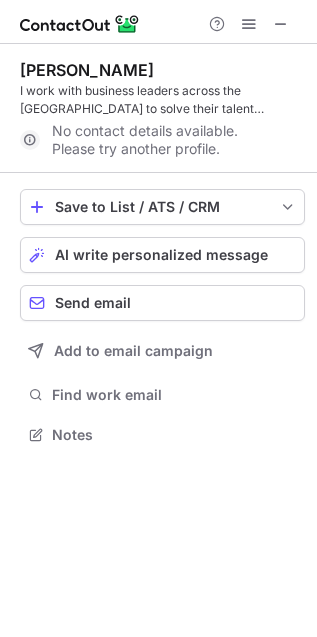 click at bounding box center (281, 24) 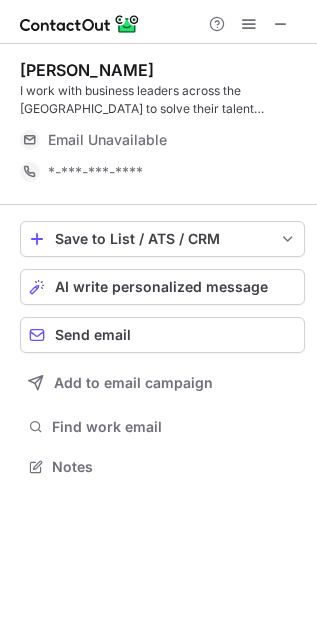 click at bounding box center [281, 24] 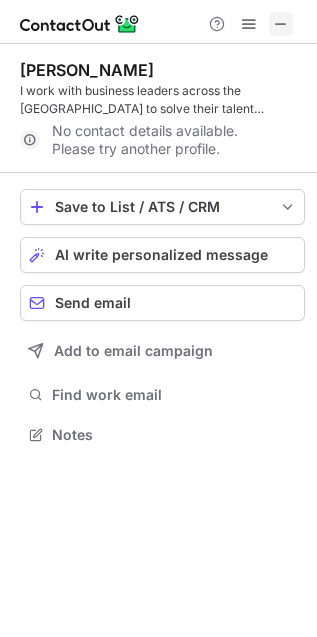 scroll, scrollTop: 421, scrollLeft: 317, axis: both 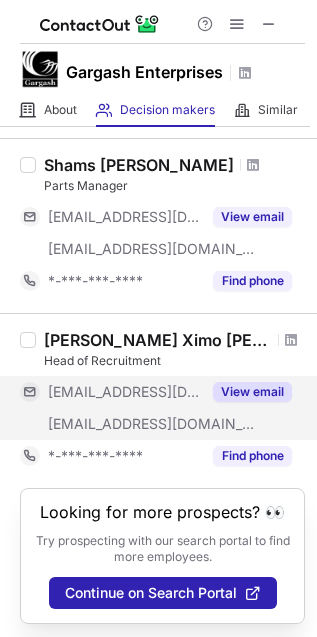 click on "View email" at bounding box center (252, 392) 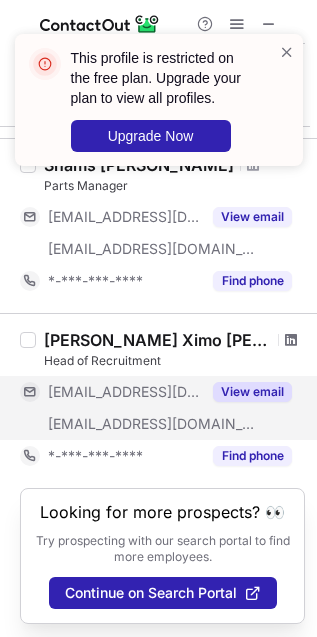 click at bounding box center (291, 340) 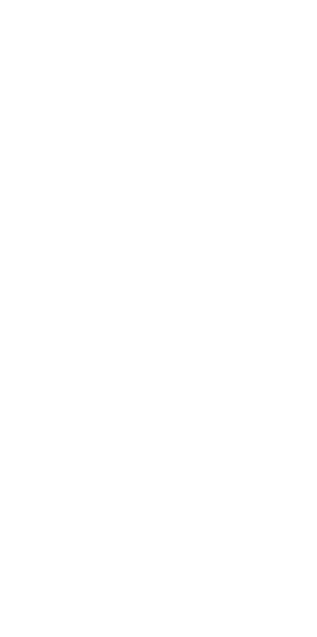 scroll, scrollTop: 0, scrollLeft: 0, axis: both 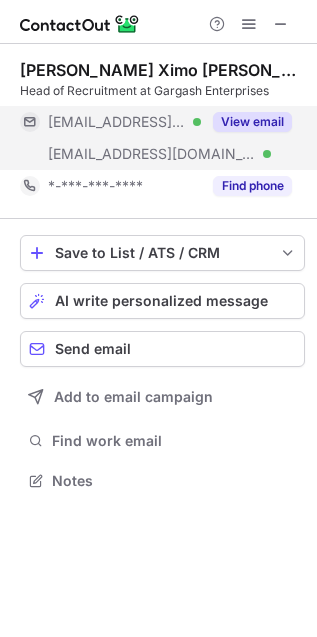 click on "View email" at bounding box center (252, 122) 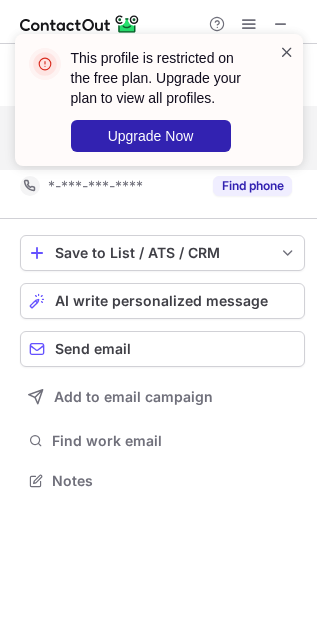 click at bounding box center [287, 52] 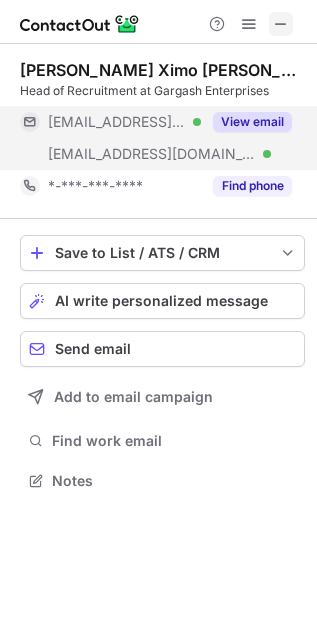 click at bounding box center [281, 24] 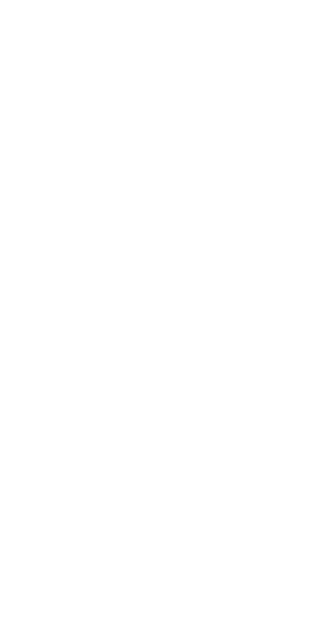 scroll, scrollTop: 0, scrollLeft: 0, axis: both 